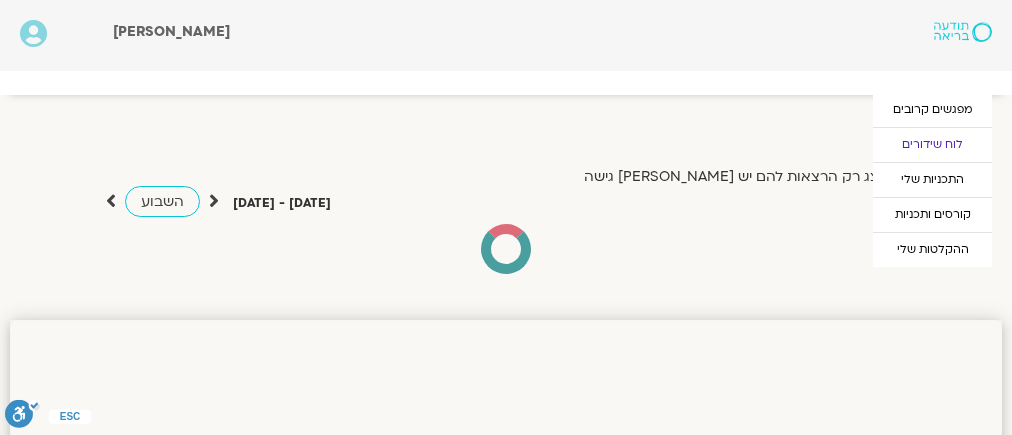 scroll, scrollTop: 0, scrollLeft: 0, axis: both 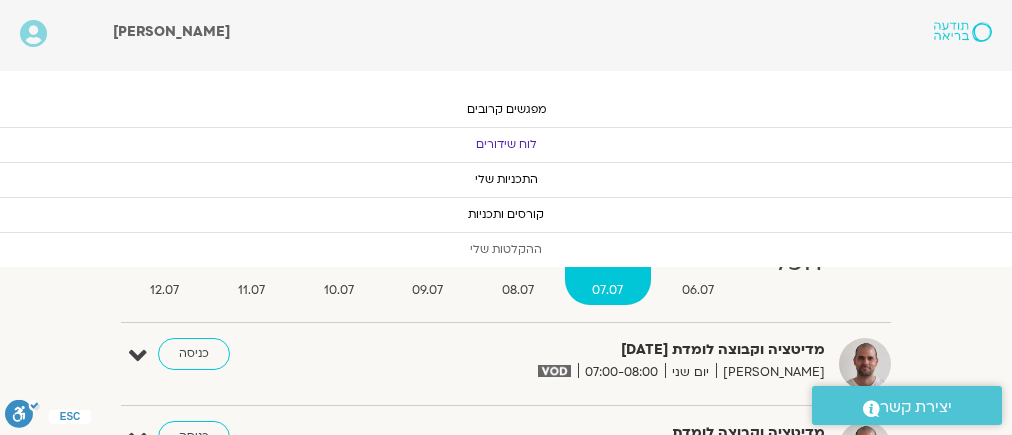 click on "ההקלטות שלי" 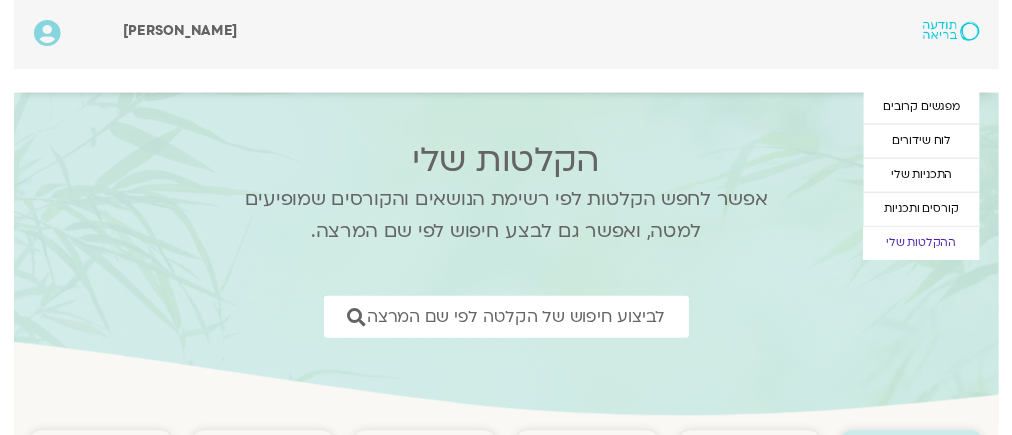 scroll, scrollTop: 0, scrollLeft: 0, axis: both 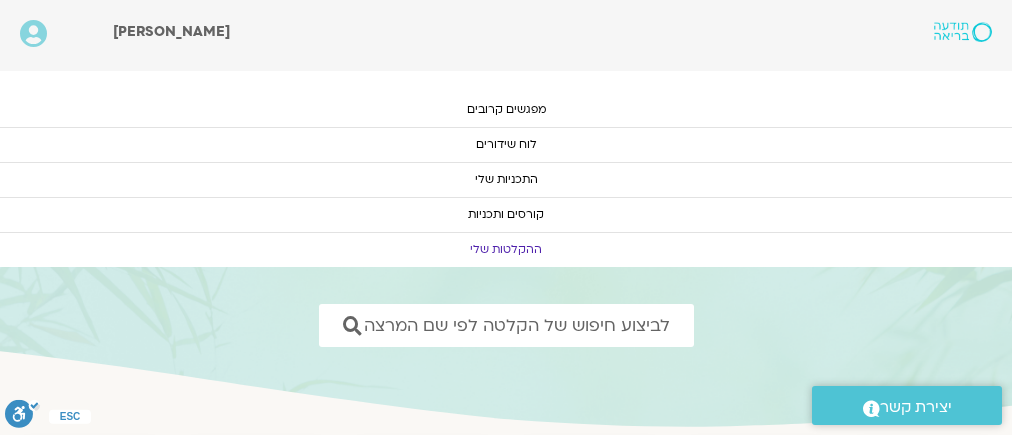 click on "ההקלטות שלי" 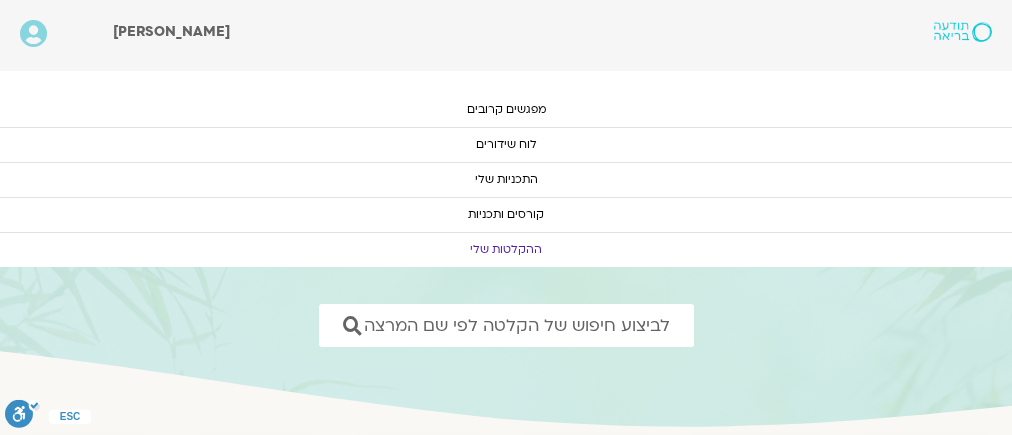 scroll, scrollTop: 0, scrollLeft: 0, axis: both 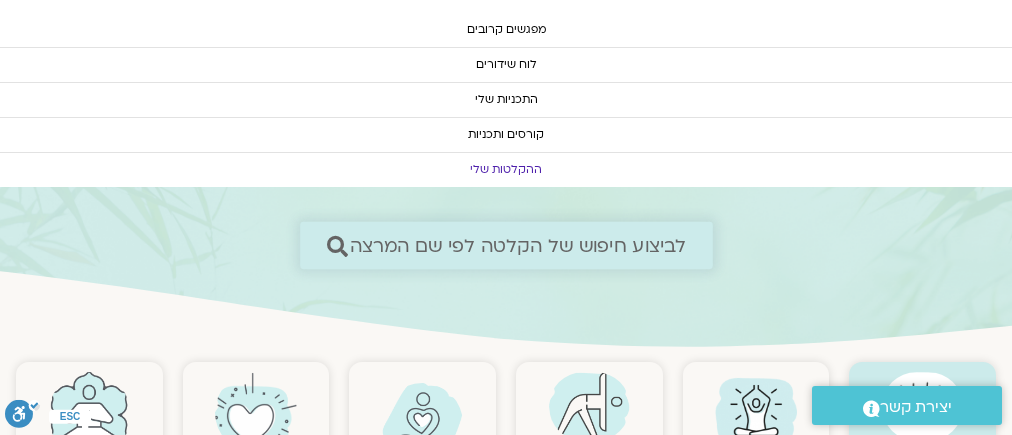 click on "לביצוע חיפוש של הקלטה לפי שם המרצה" at bounding box center [517, 245] 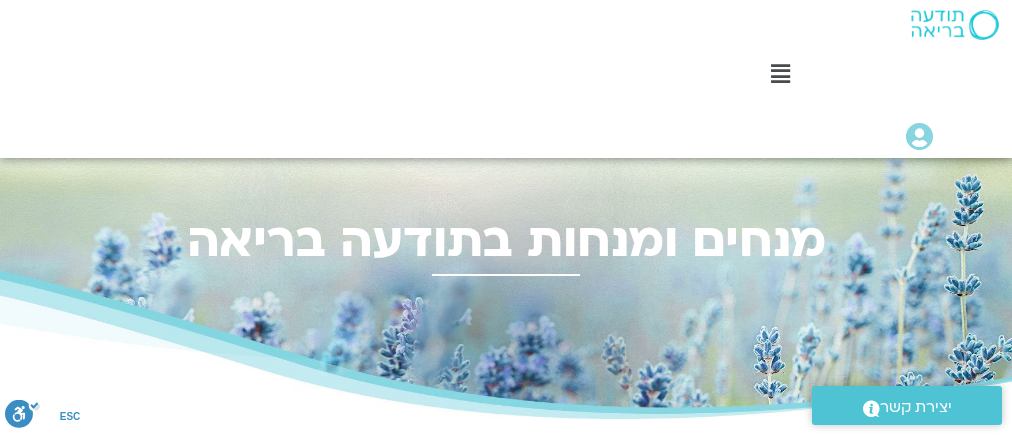 scroll, scrollTop: 320, scrollLeft: 0, axis: vertical 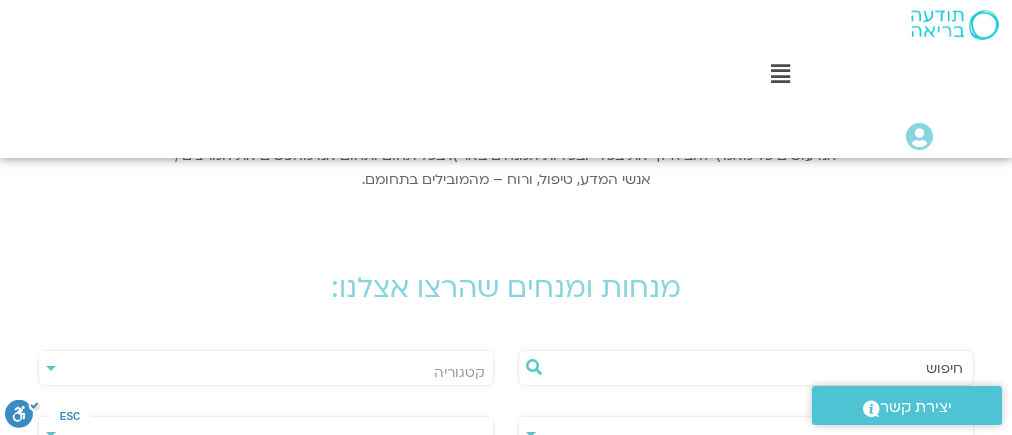 click on "**********" at bounding box center [266, 434] 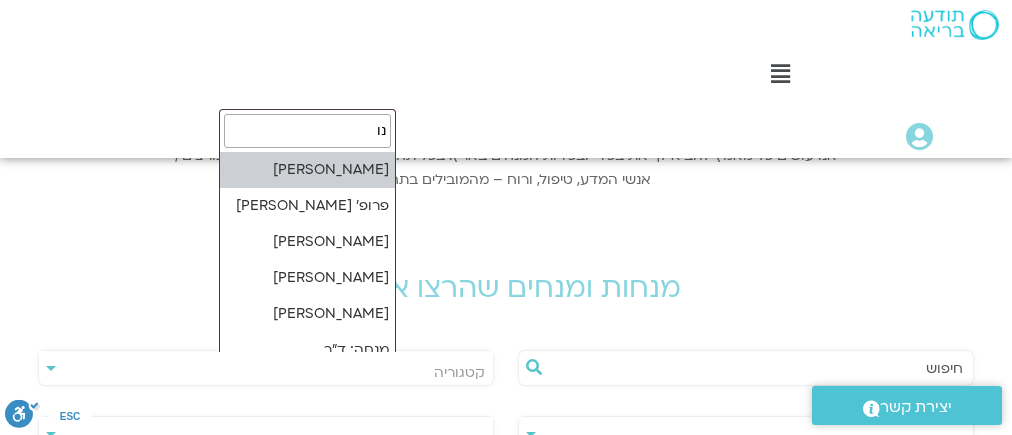 type on "נ" 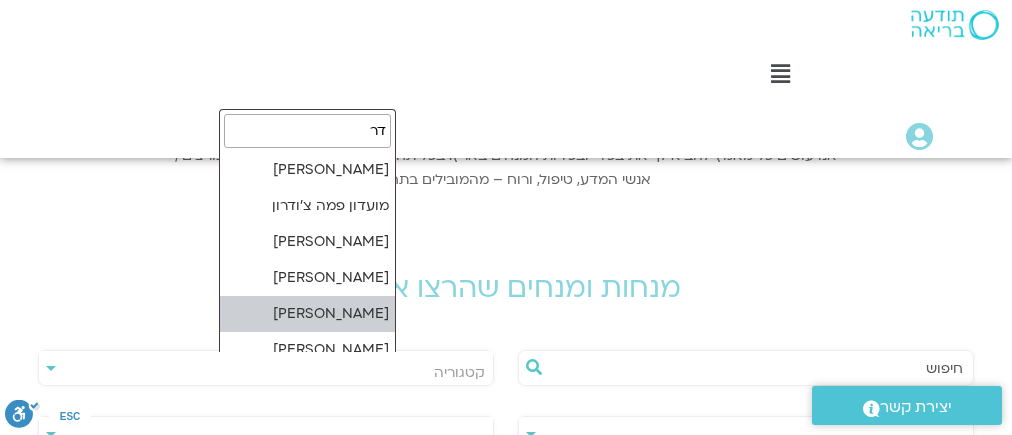 type on "ד" 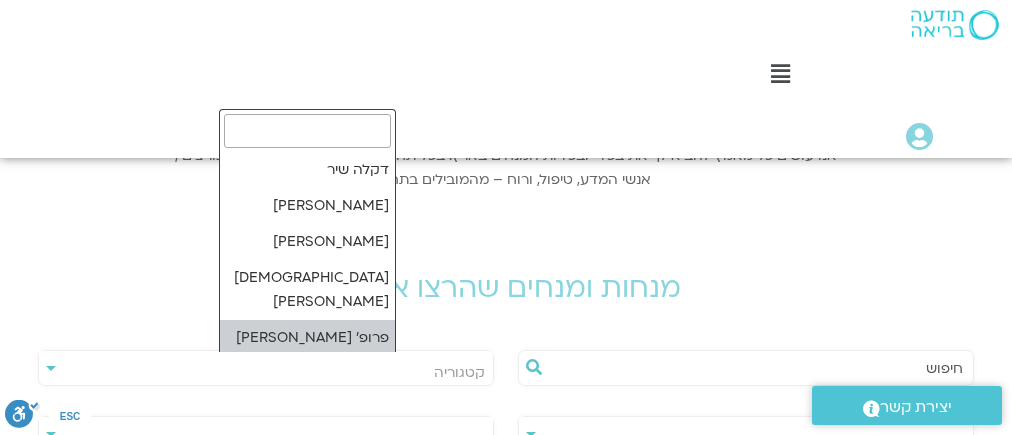 click at bounding box center (756, 368) 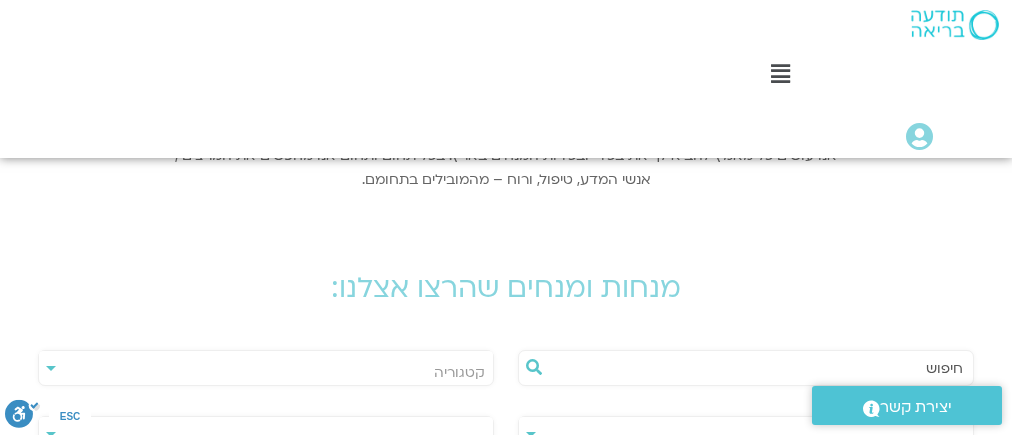 type on "מדעי המוח" 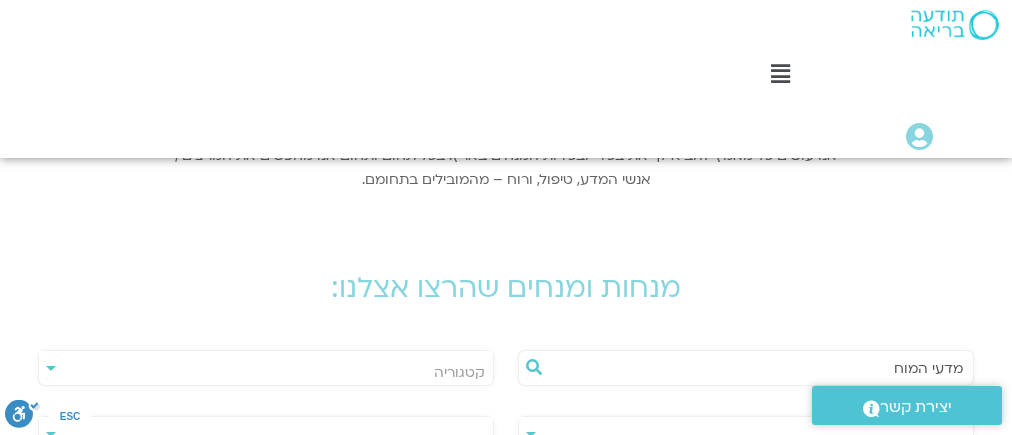click on "**********" at bounding box center [266, 368] 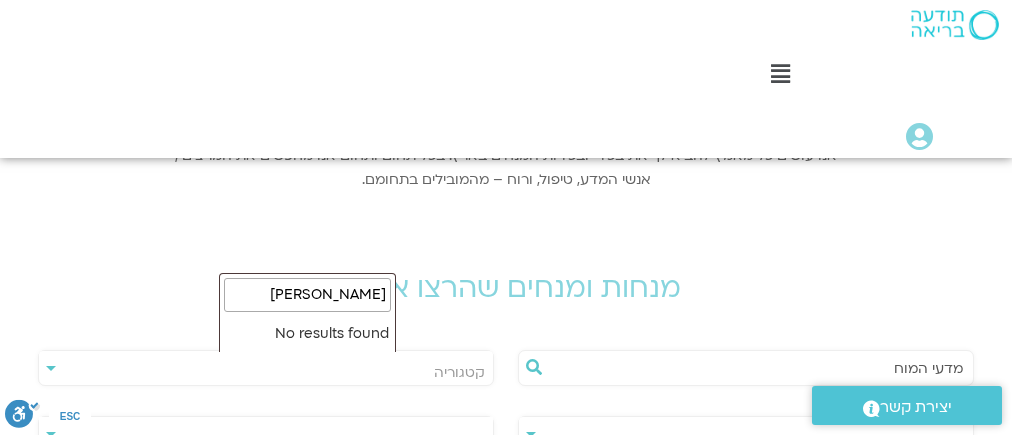 type on "דר נועה אלבלדה" 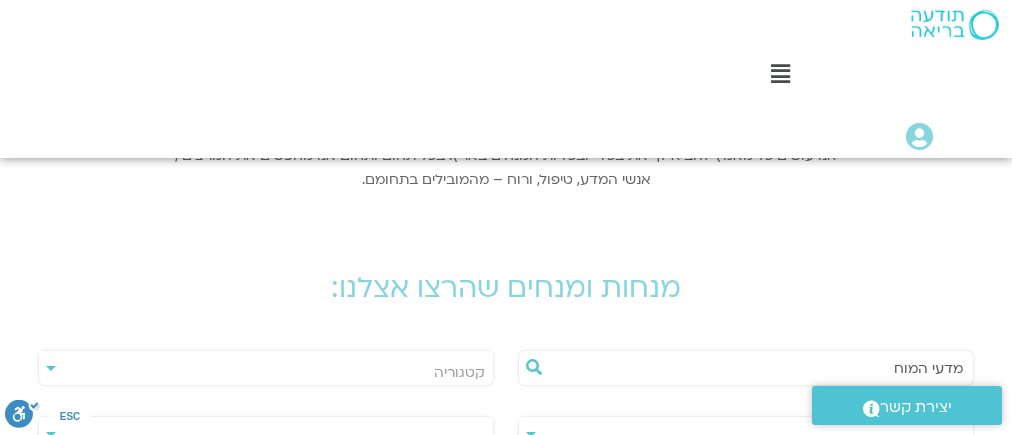 click on "מנחות ומנחים שהרצו אצלנו:" at bounding box center [506, 273] 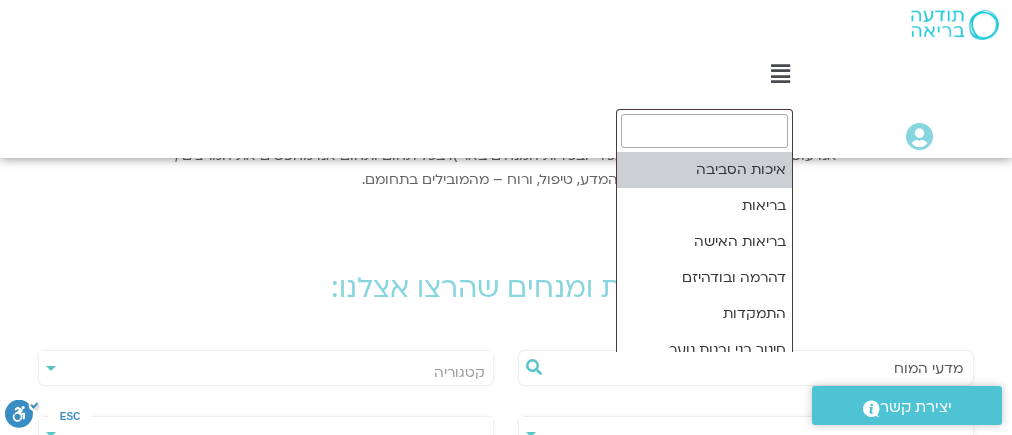 click on "קטגוריה" at bounding box center (266, 373) 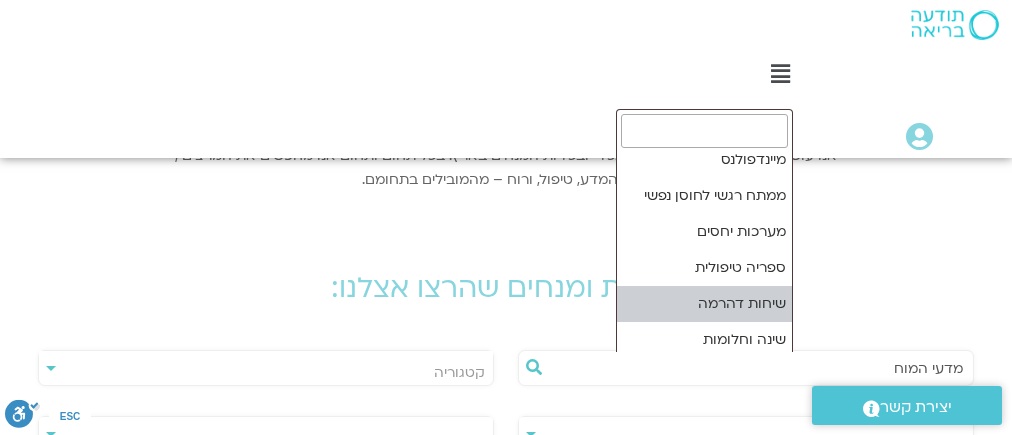 scroll, scrollTop: 204, scrollLeft: 0, axis: vertical 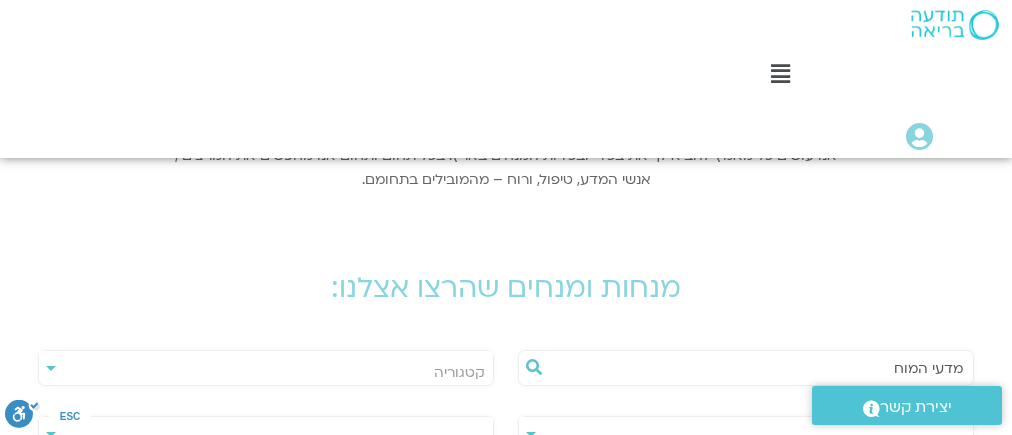 click on "**********" at bounding box center (746, 434) 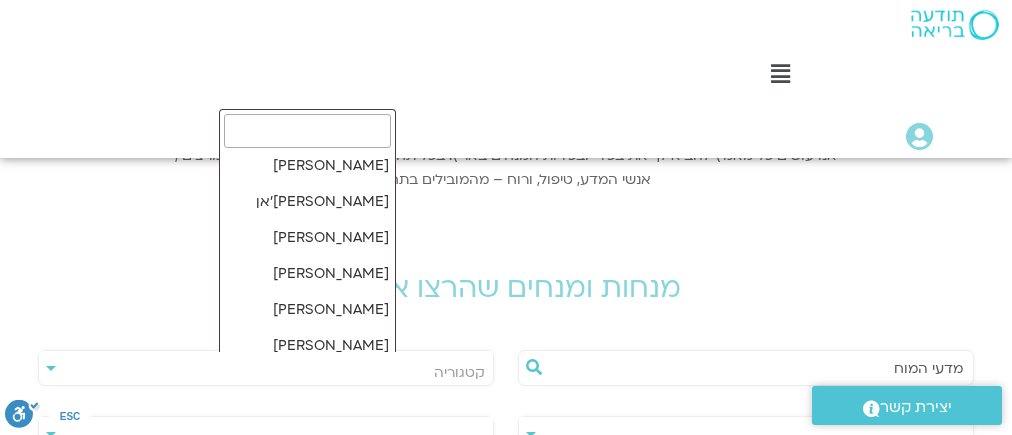 scroll, scrollTop: 7440, scrollLeft: 0, axis: vertical 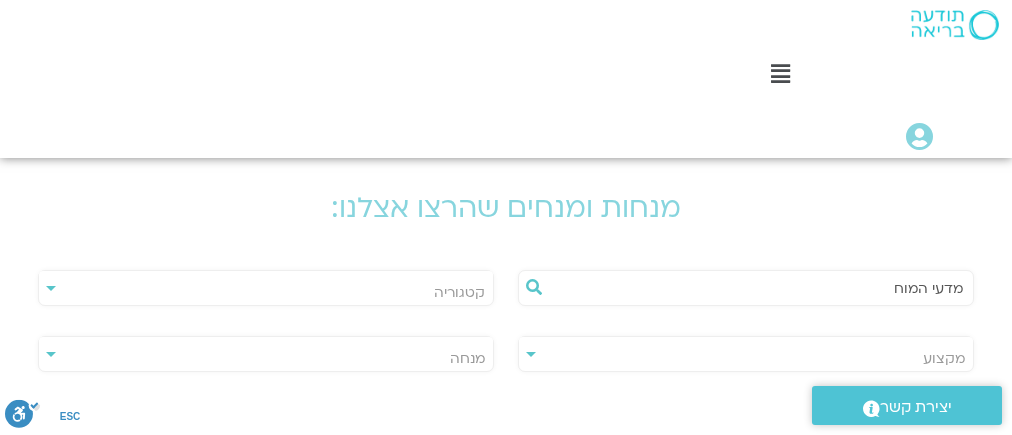 click on "מנחה" at bounding box center (266, 359) 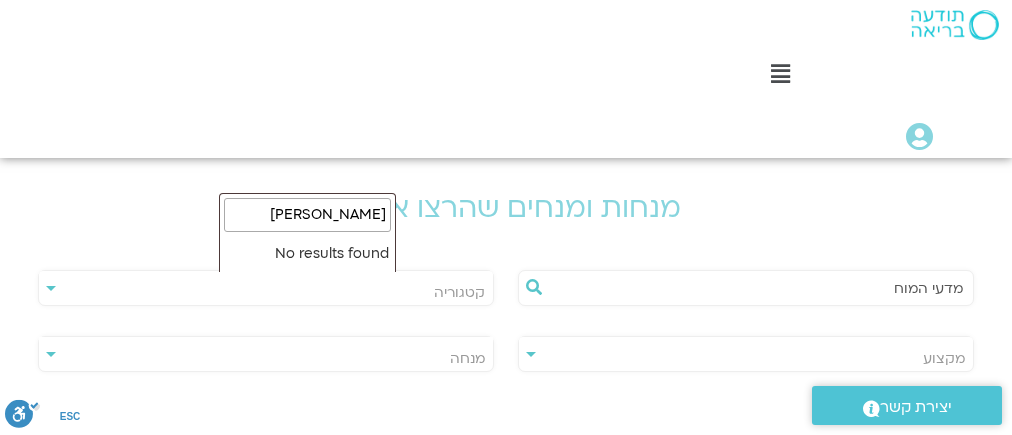 type on "דר נועה אלבלדה" 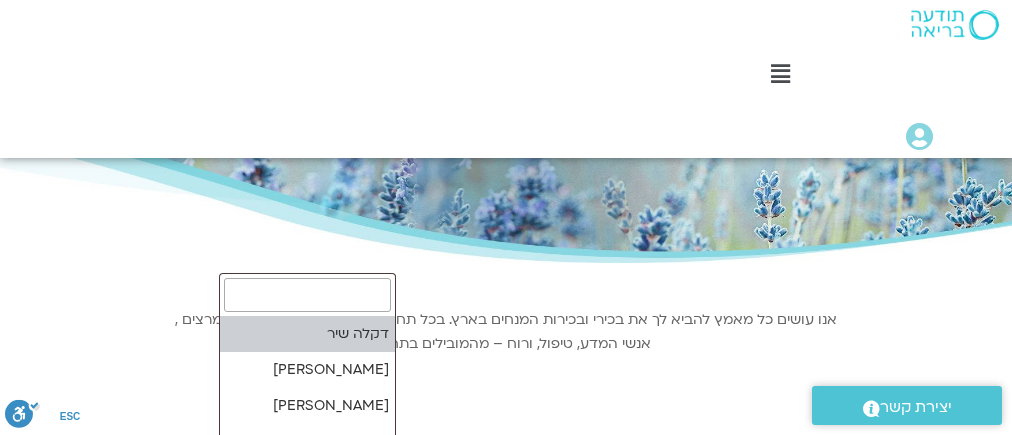scroll, scrollTop: 0, scrollLeft: 0, axis: both 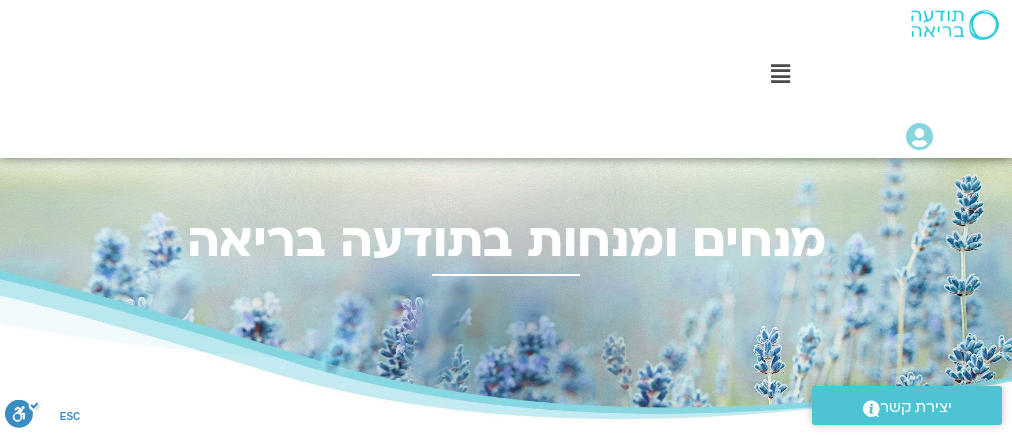 click at bounding box center (780, 74) 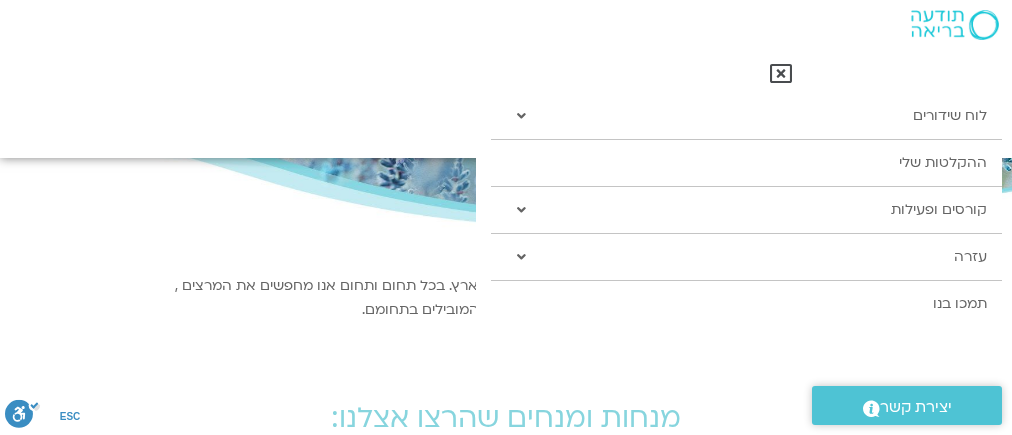 scroll, scrollTop: 232, scrollLeft: 0, axis: vertical 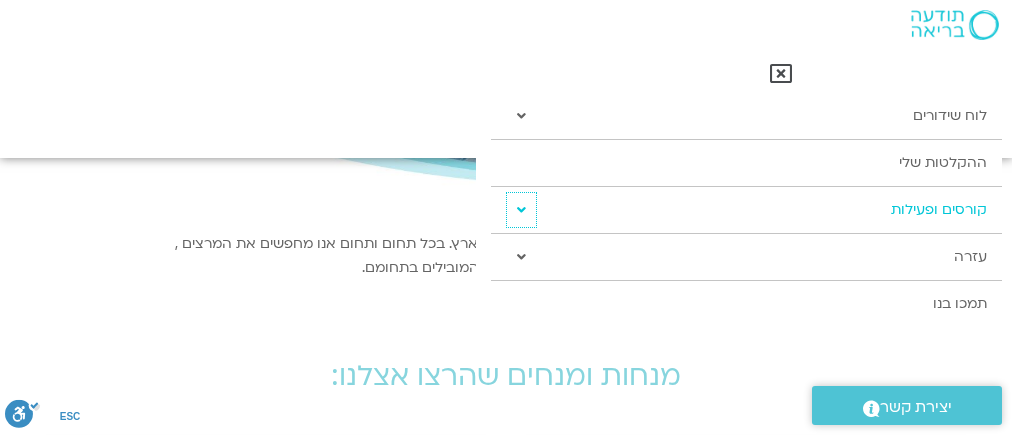 click at bounding box center [521, 210] 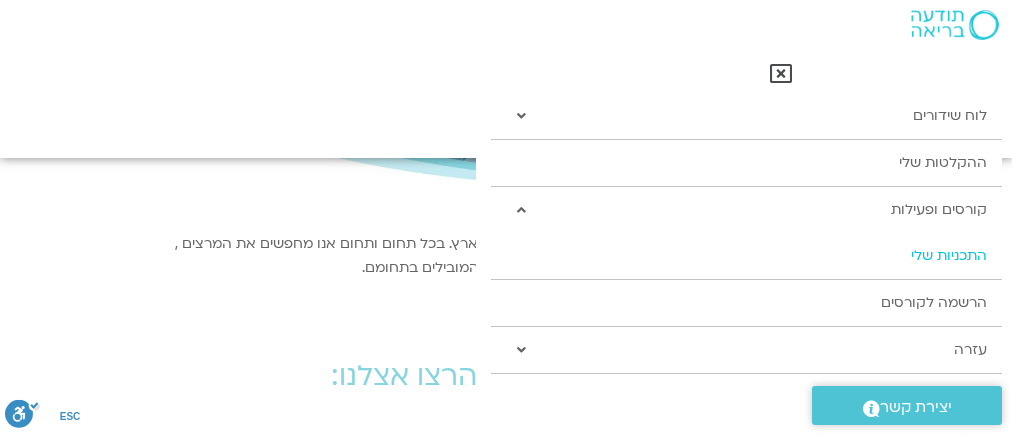 click on "התכניות שלי" at bounding box center [746, 256] 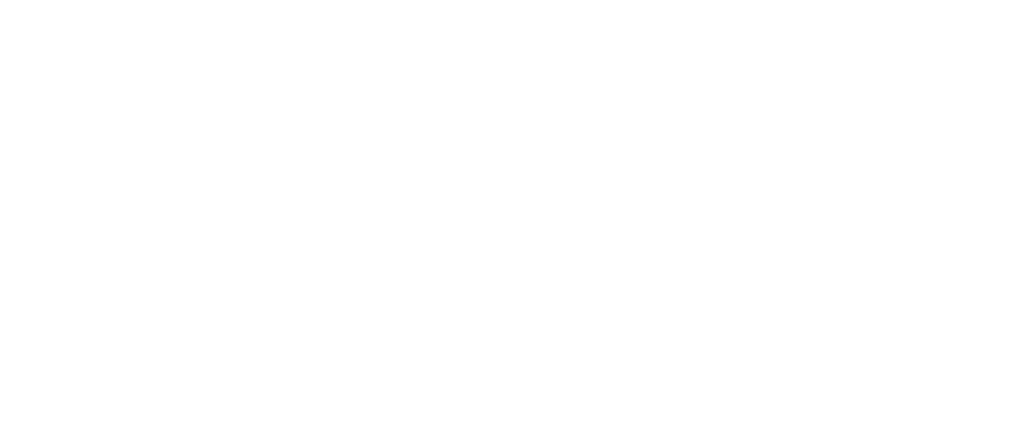 scroll, scrollTop: 0, scrollLeft: 0, axis: both 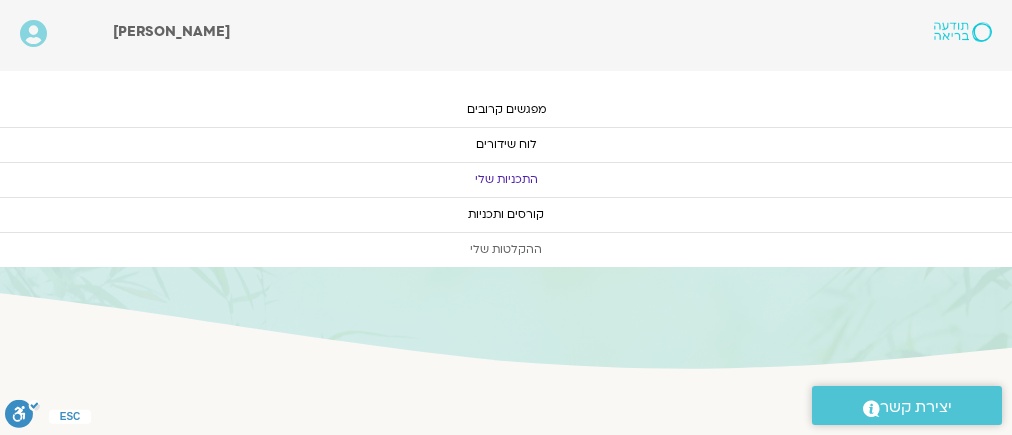 click on "ההקלטות שלי" 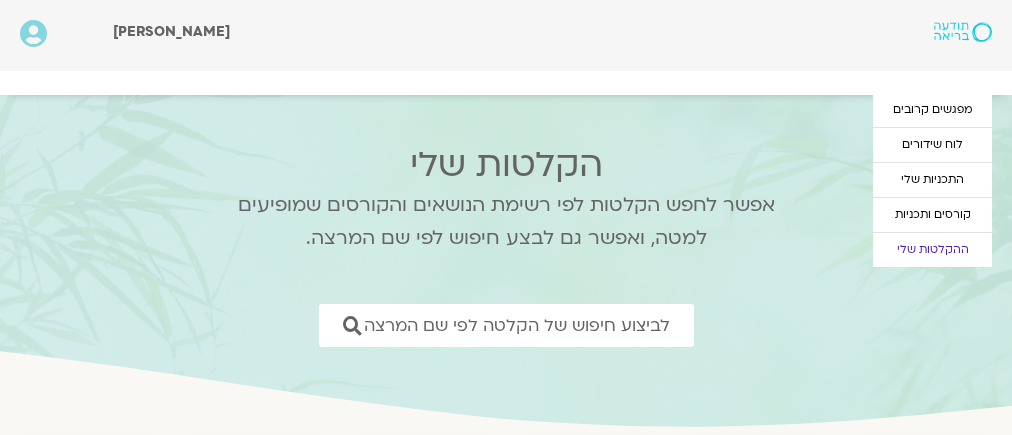 scroll, scrollTop: 0, scrollLeft: 0, axis: both 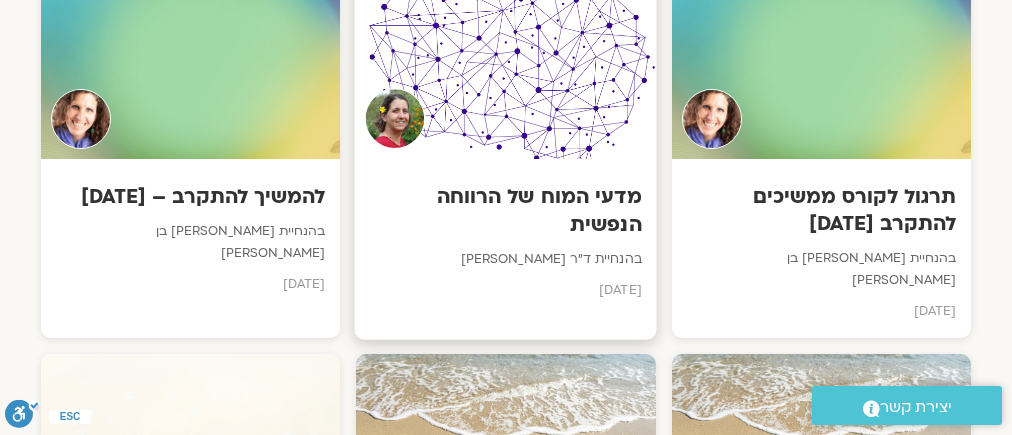 click at bounding box center (506, 68) 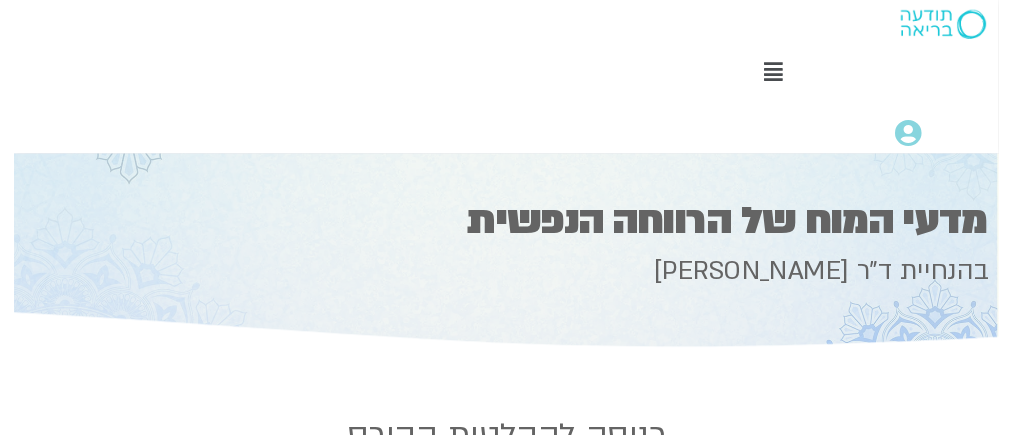 scroll, scrollTop: 0, scrollLeft: 0, axis: both 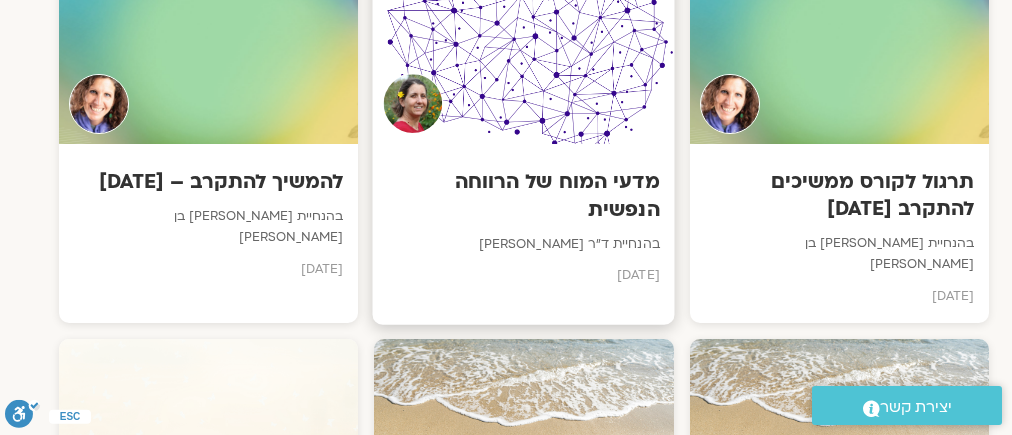 click at bounding box center [524, 53] 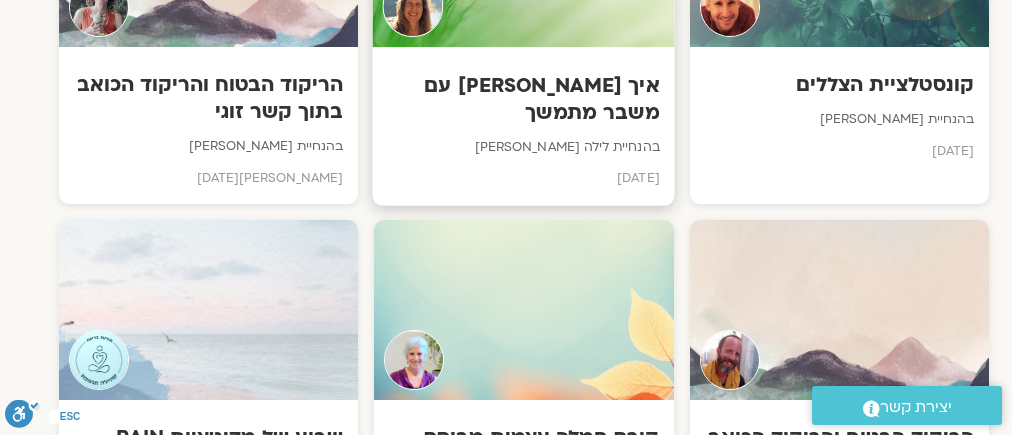 scroll, scrollTop: 3040, scrollLeft: -17, axis: both 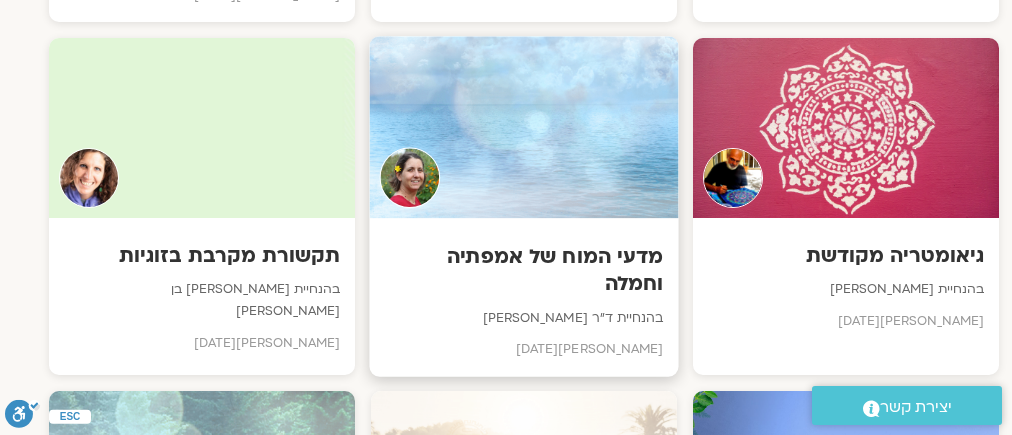 click at bounding box center [523, 127] 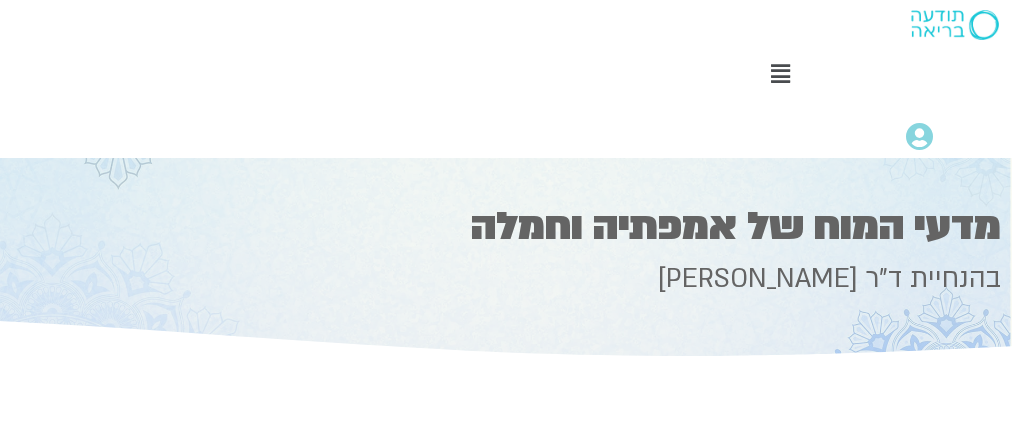 scroll, scrollTop: 0, scrollLeft: 0, axis: both 